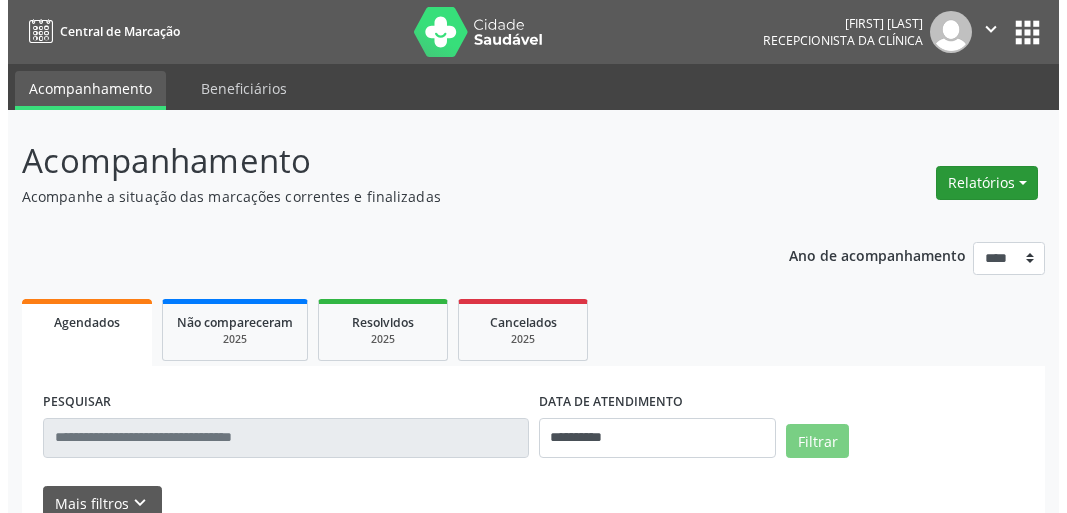 scroll, scrollTop: 0, scrollLeft: 0, axis: both 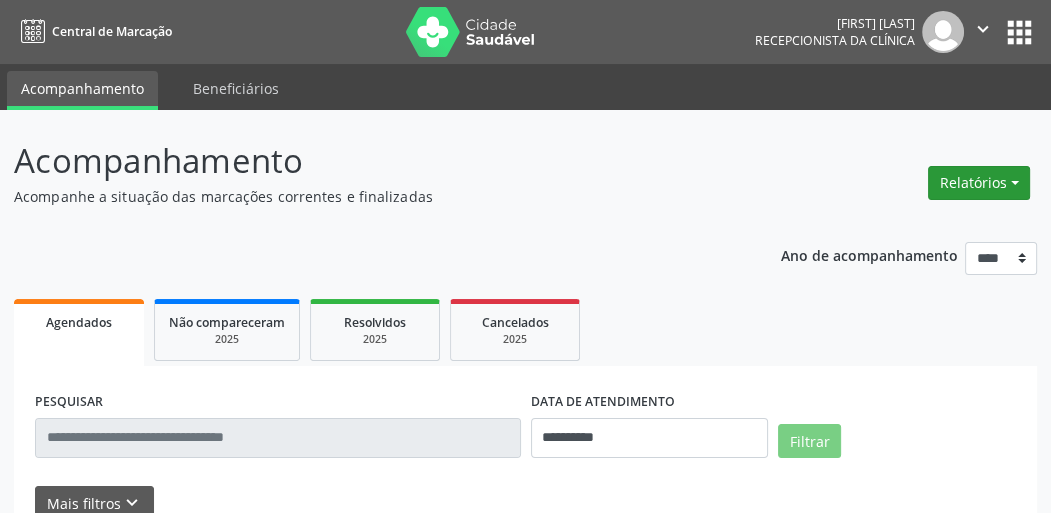 click on "Relatórios" at bounding box center (979, 183) 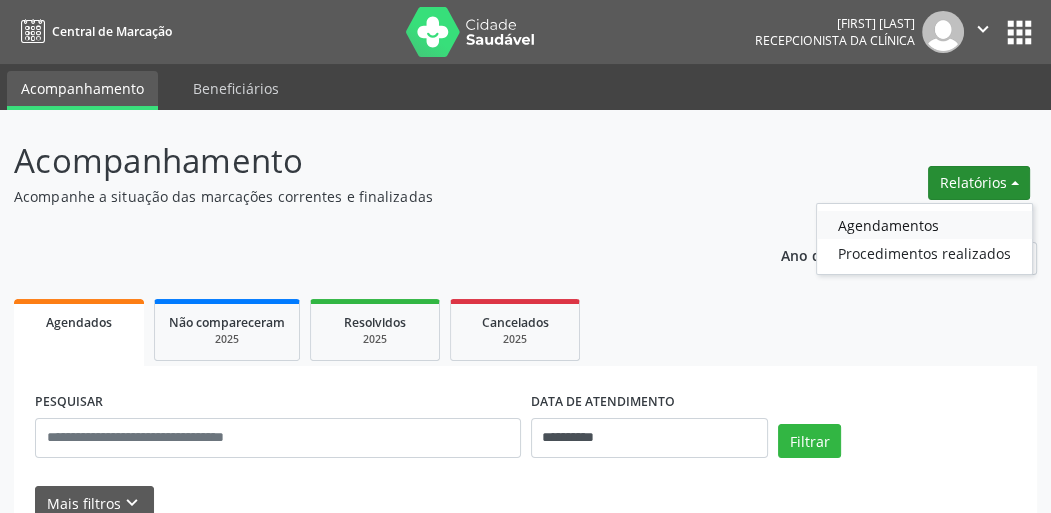 click on "Agendamentos" at bounding box center [924, 225] 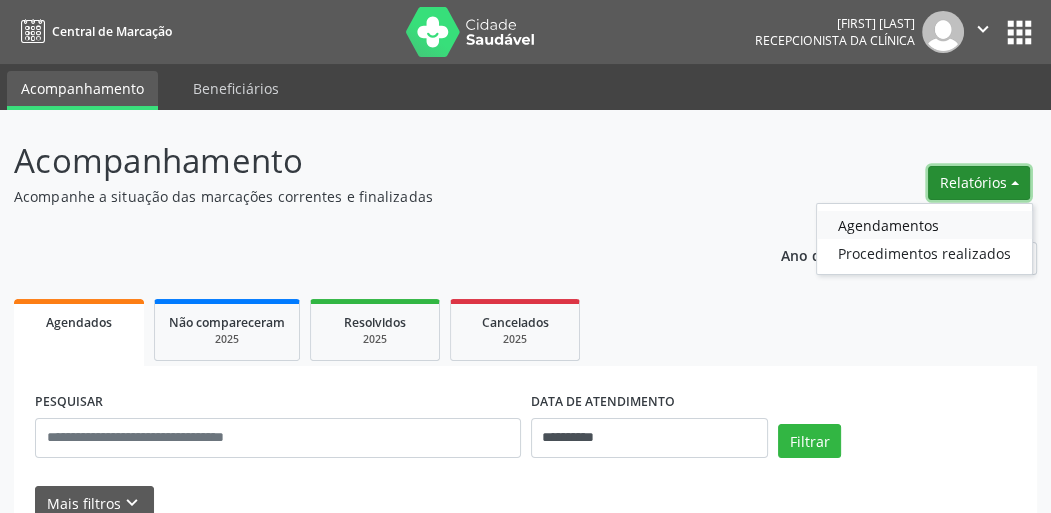 select on "*" 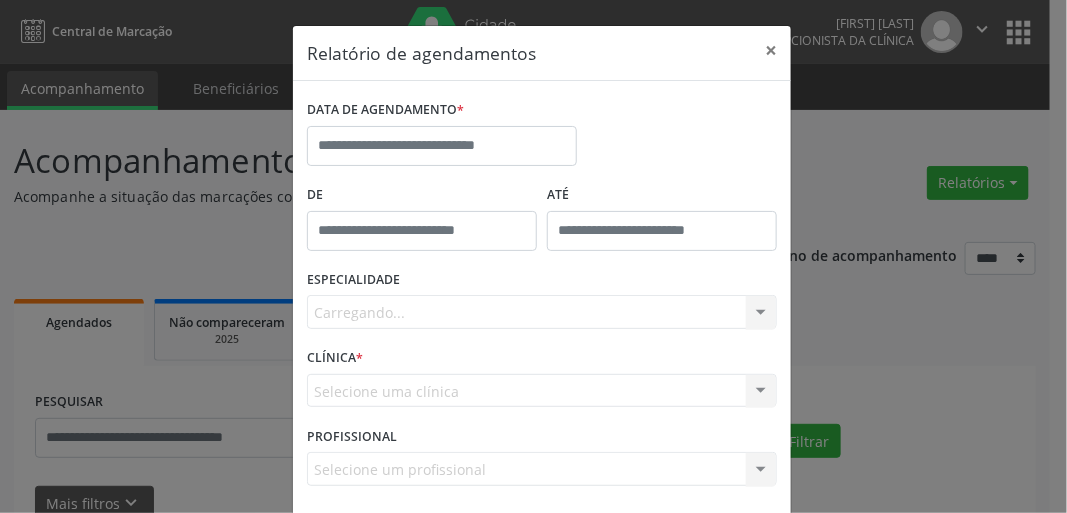 scroll, scrollTop: 0, scrollLeft: 0, axis: both 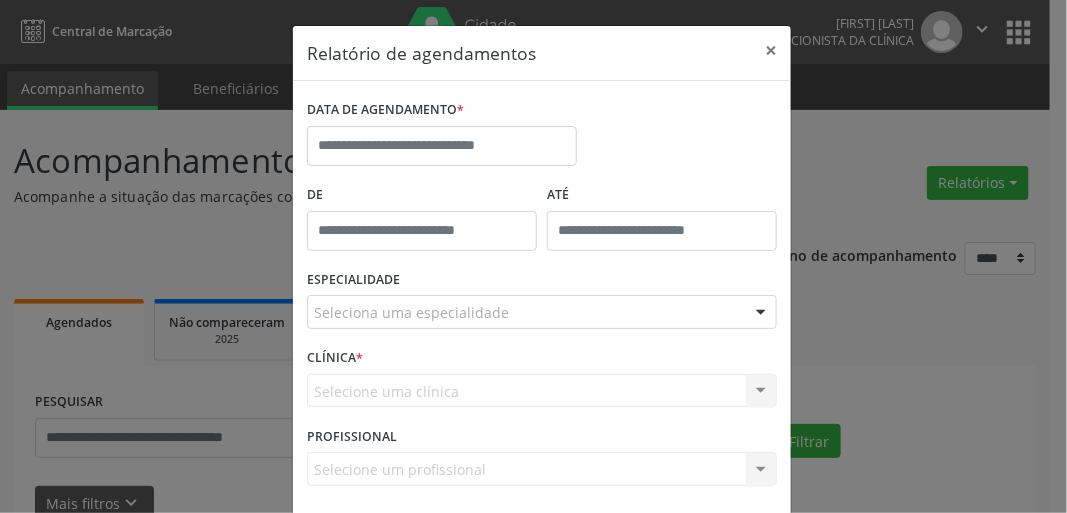click on "De" at bounding box center [422, 222] 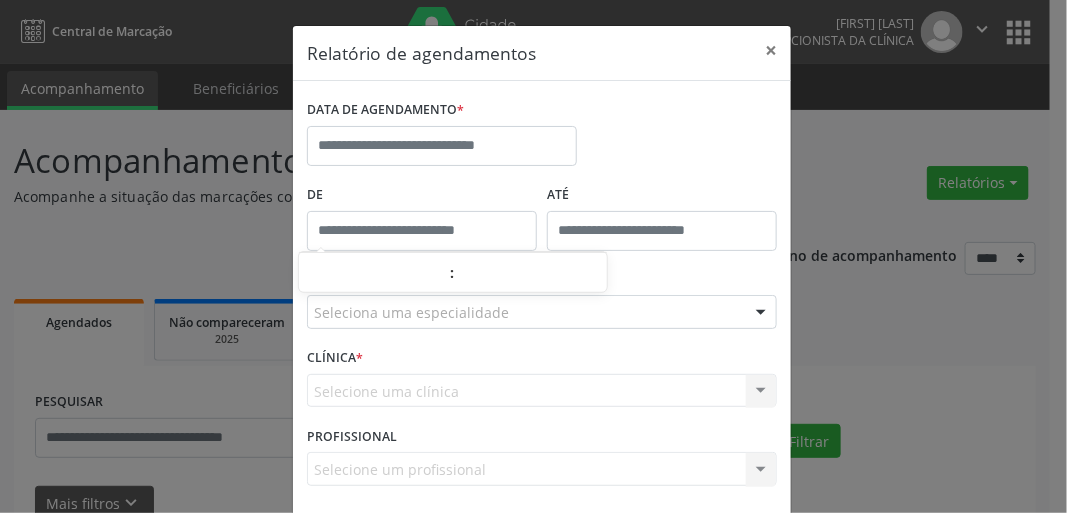 type on "*****" 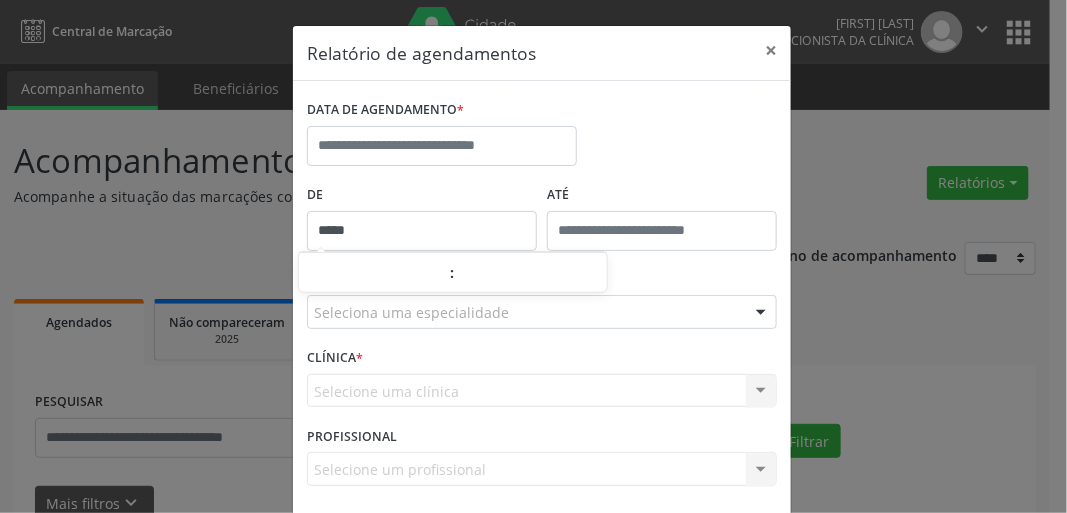 click on "*****" at bounding box center [422, 231] 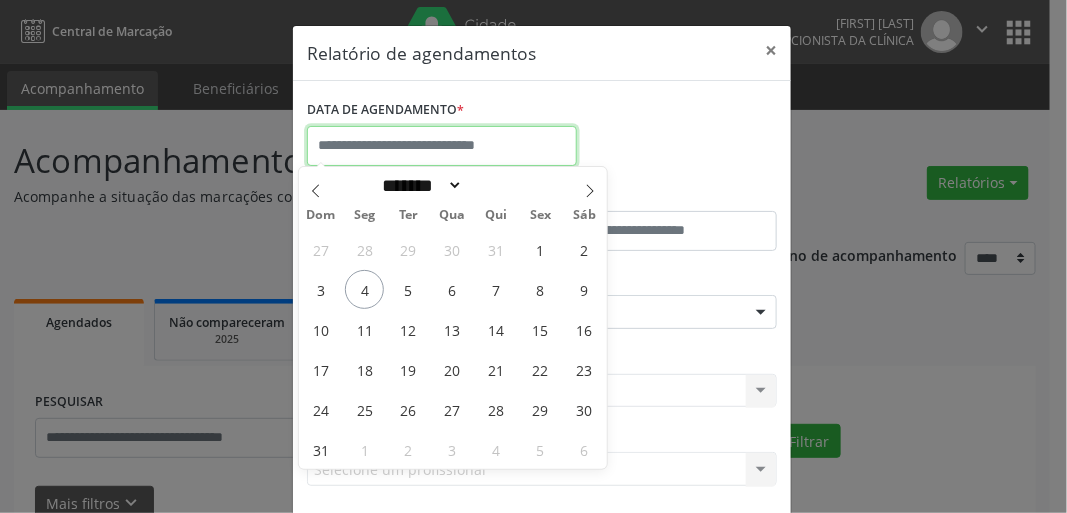 click at bounding box center (442, 146) 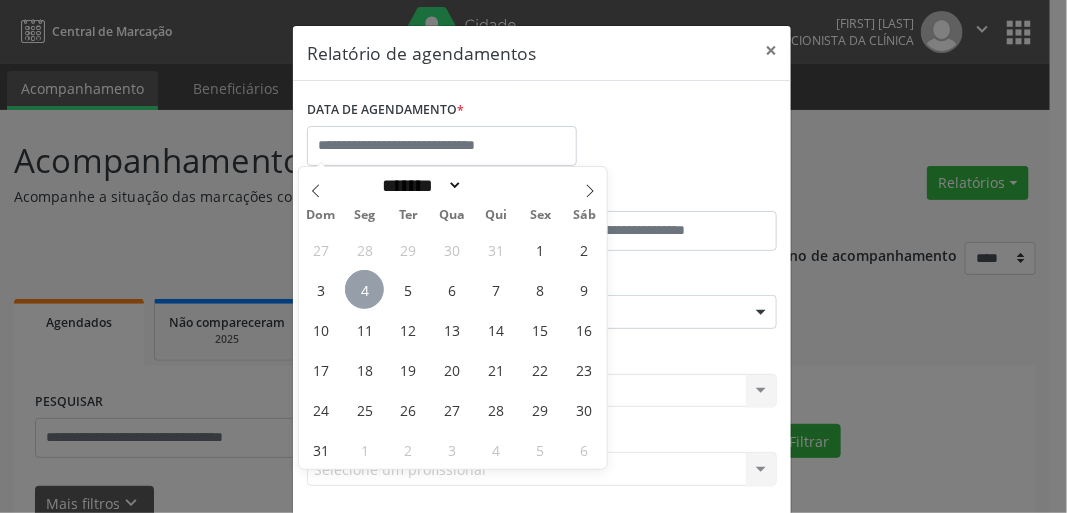 click on "4" at bounding box center (364, 289) 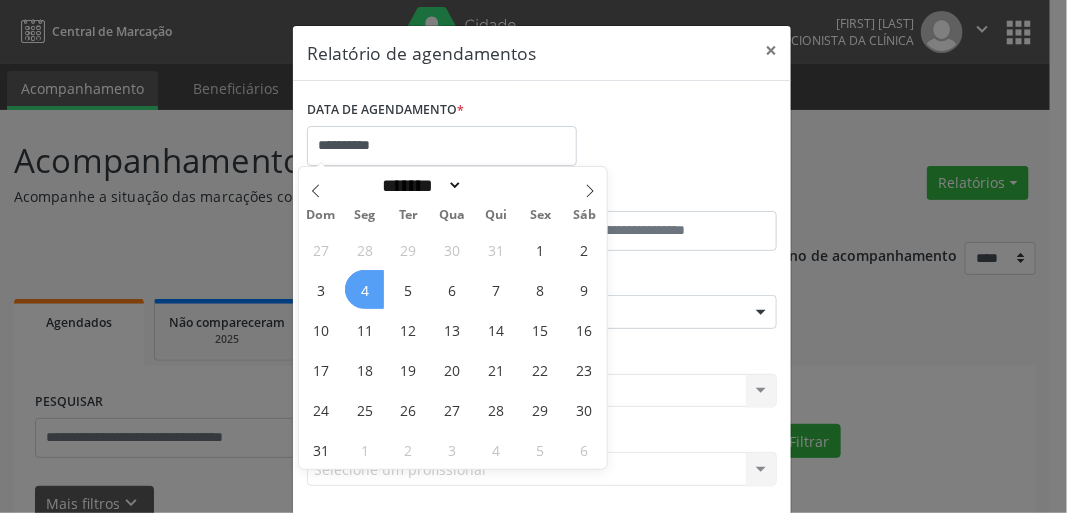 click on "4" at bounding box center (364, 289) 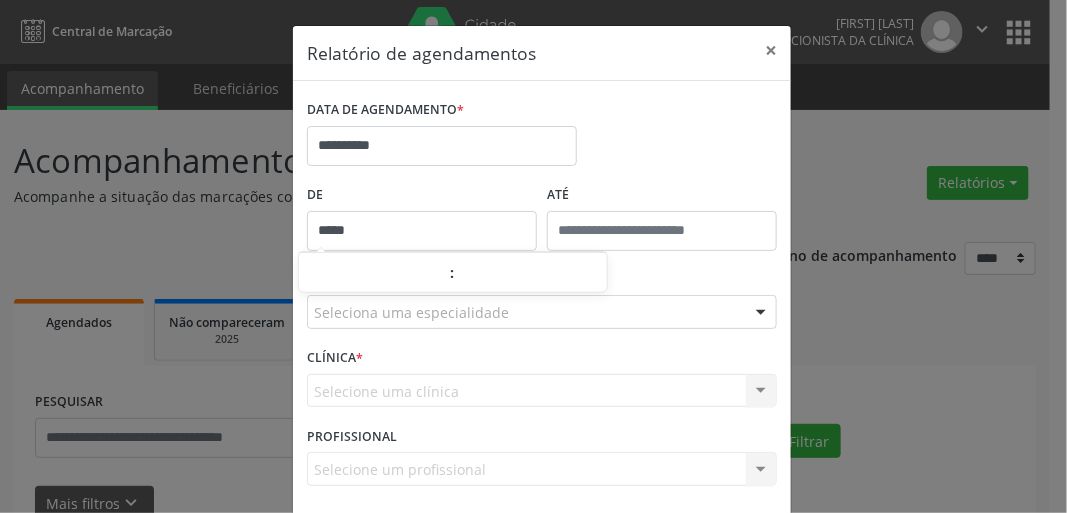 click on "*****" at bounding box center [422, 231] 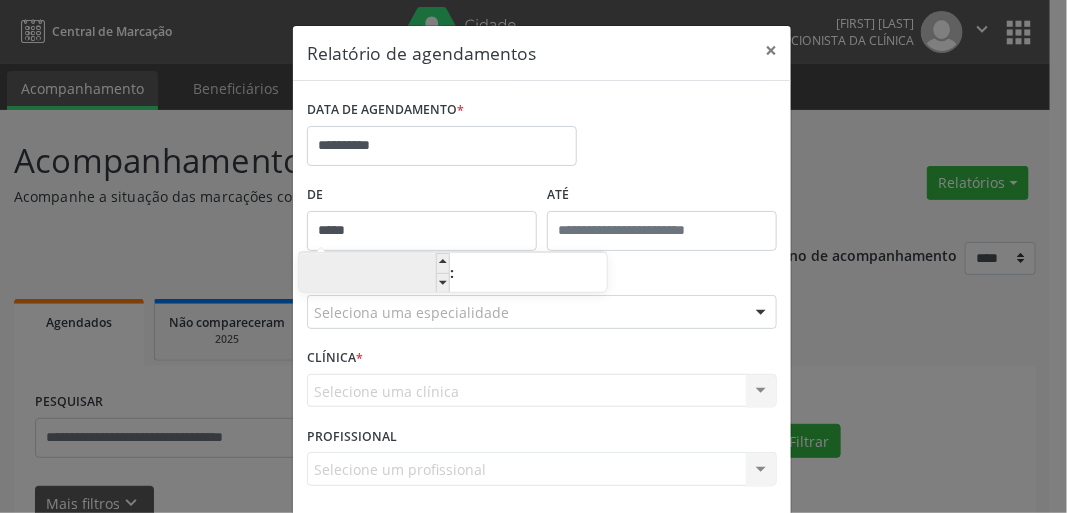 click on "**" at bounding box center [374, 274] 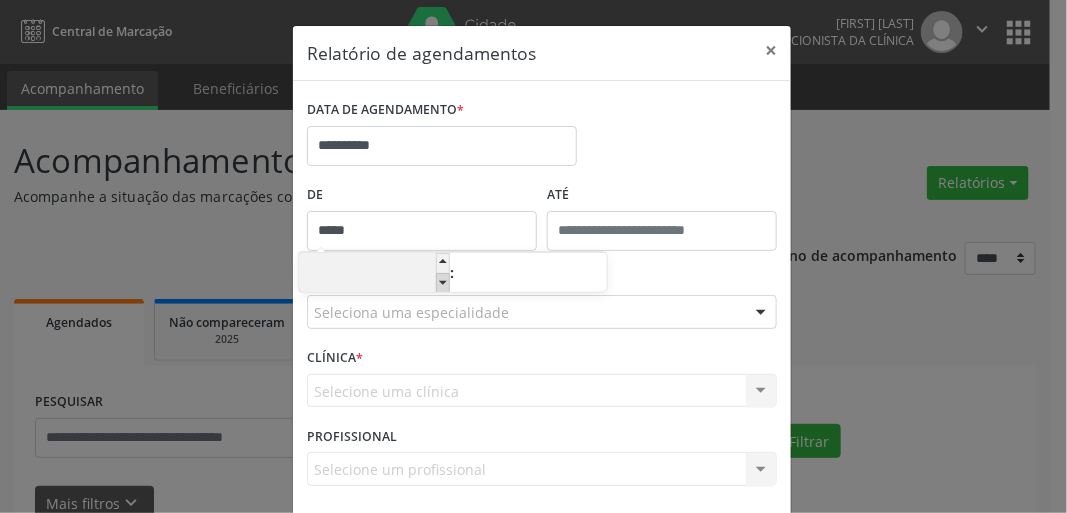 click at bounding box center (443, 283) 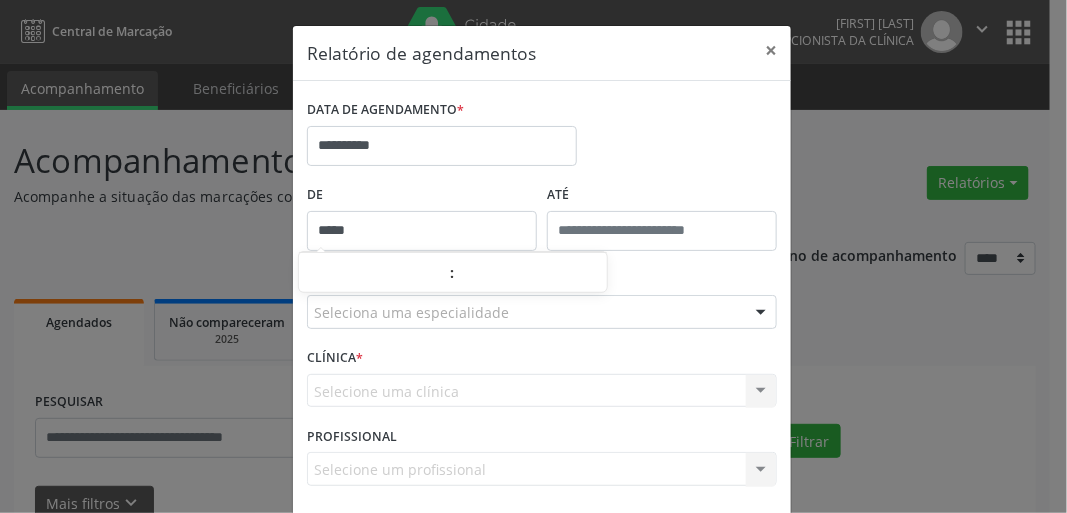 click on "**********" at bounding box center [542, 137] 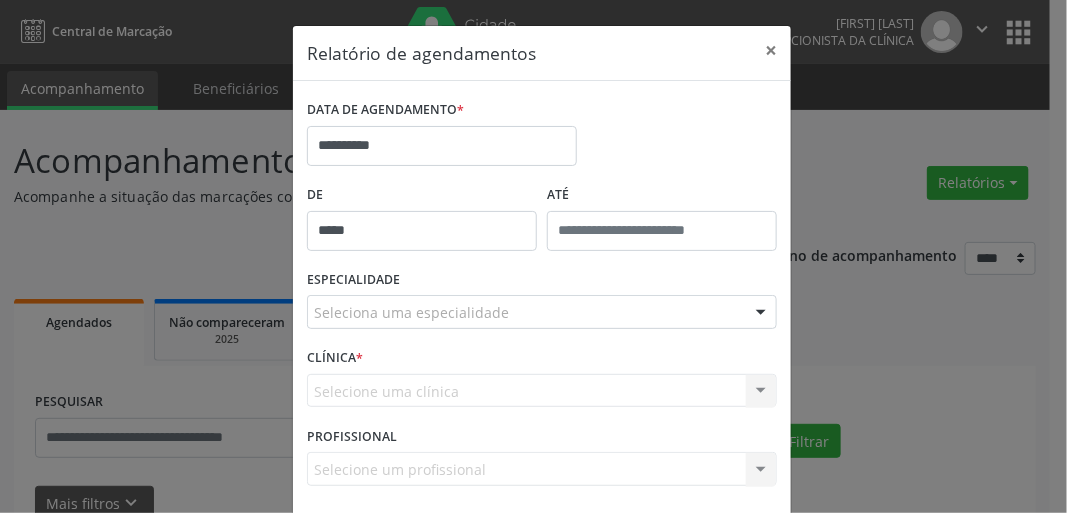 scroll, scrollTop: 87, scrollLeft: 0, axis: vertical 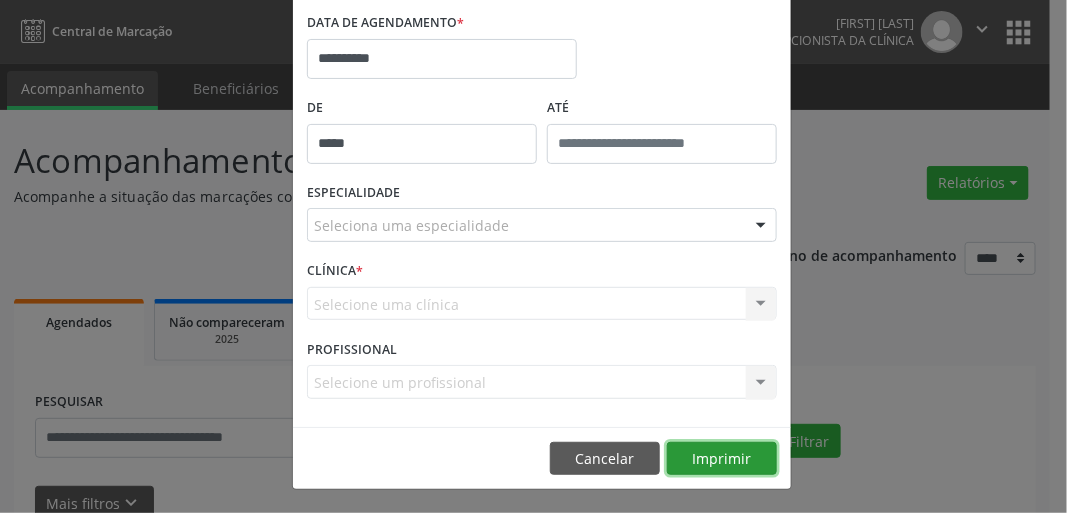 click on "Imprimir" at bounding box center [722, 459] 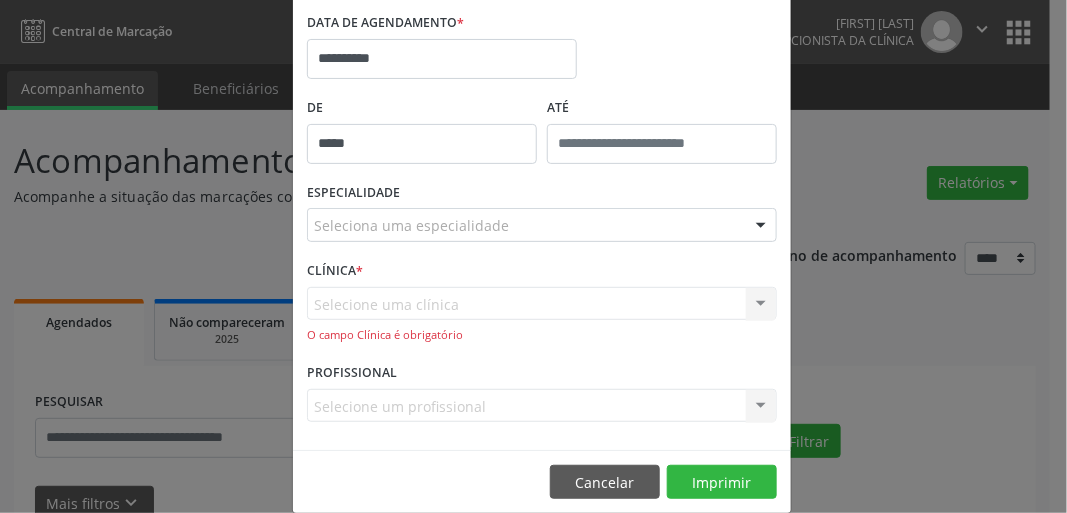 click on "CLÍNICA
*
Selecione uma clínica
Nenhum resultado encontrado para: "   "
Não há nenhuma opção para ser exibida.
O campo Clínica é obrigatório" at bounding box center [542, 307] 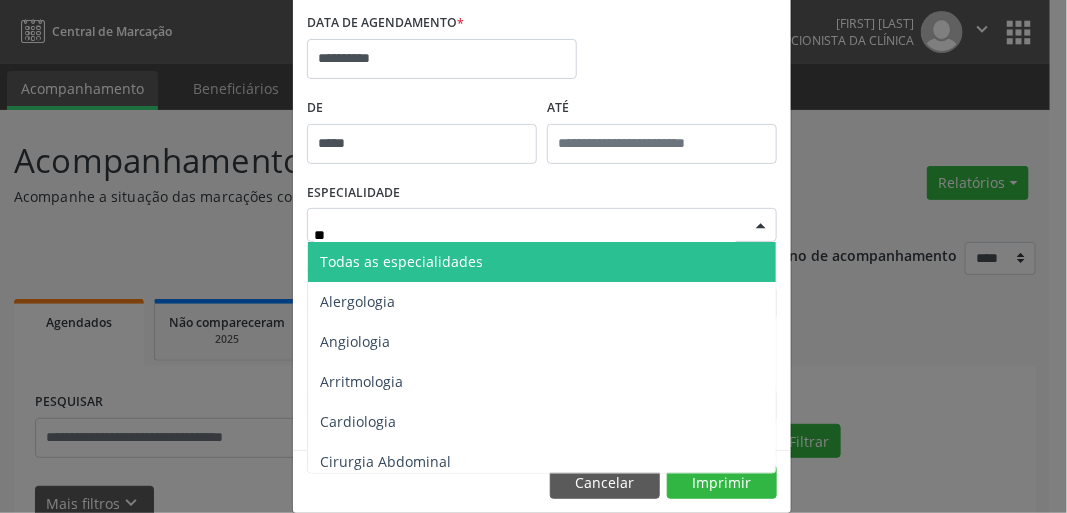 type on "***" 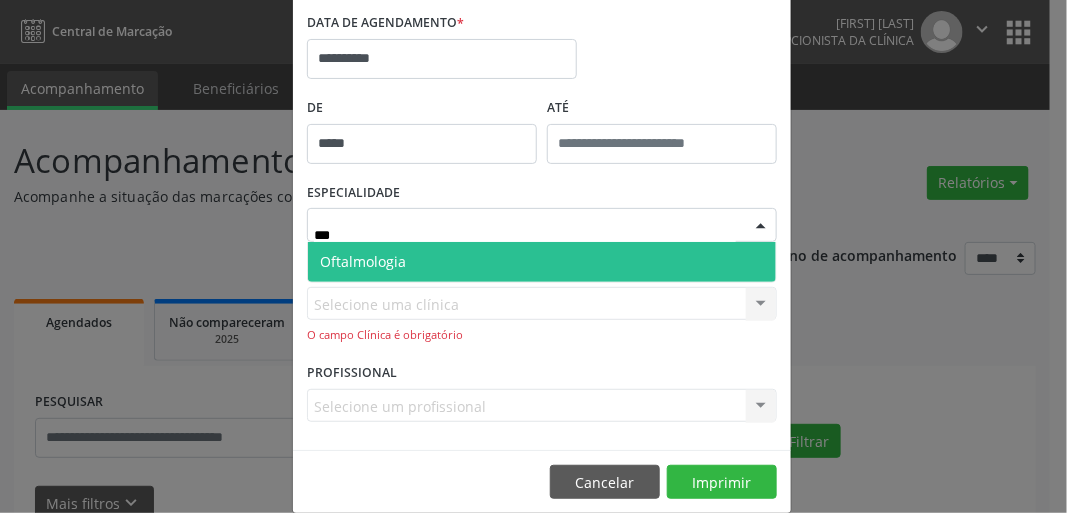 click on "Oftalmologia" at bounding box center [542, 262] 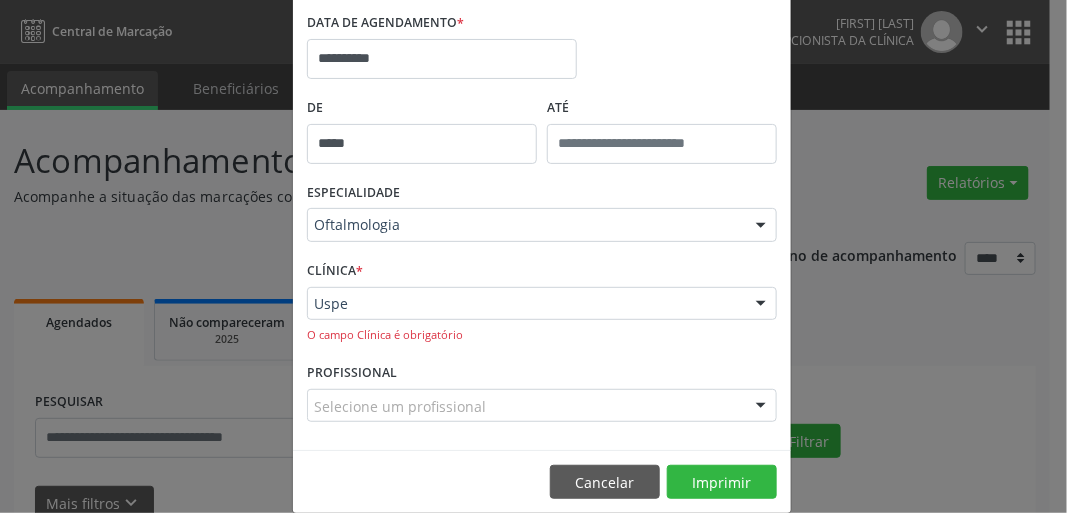 click on "Uspe" at bounding box center [542, 304] 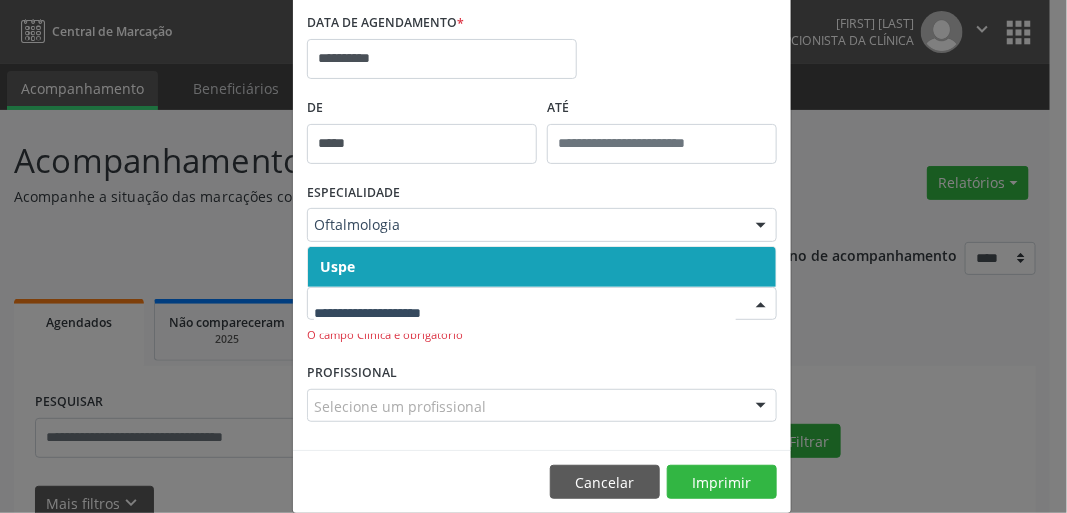 click on "Uspe" at bounding box center (542, 267) 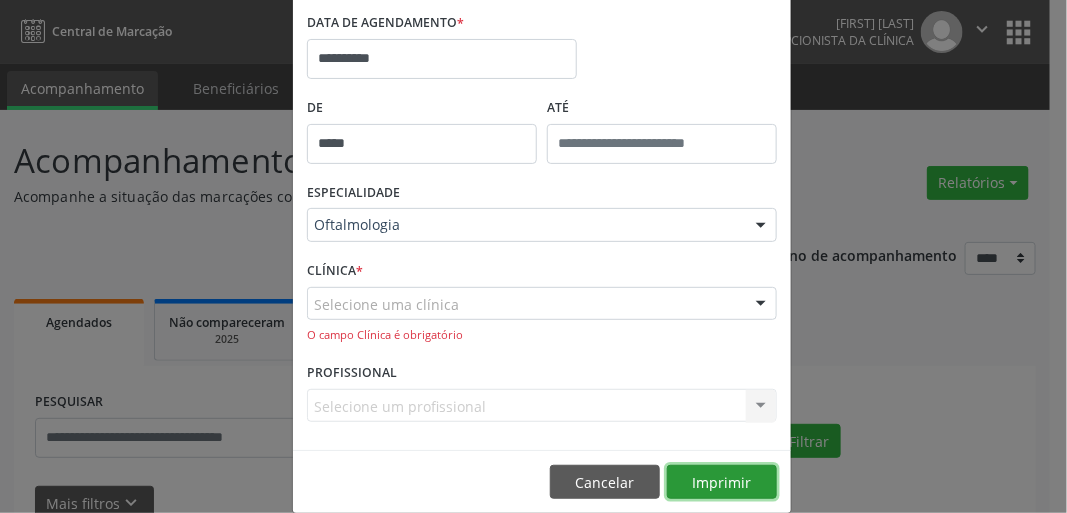 click on "Imprimir" at bounding box center [722, 482] 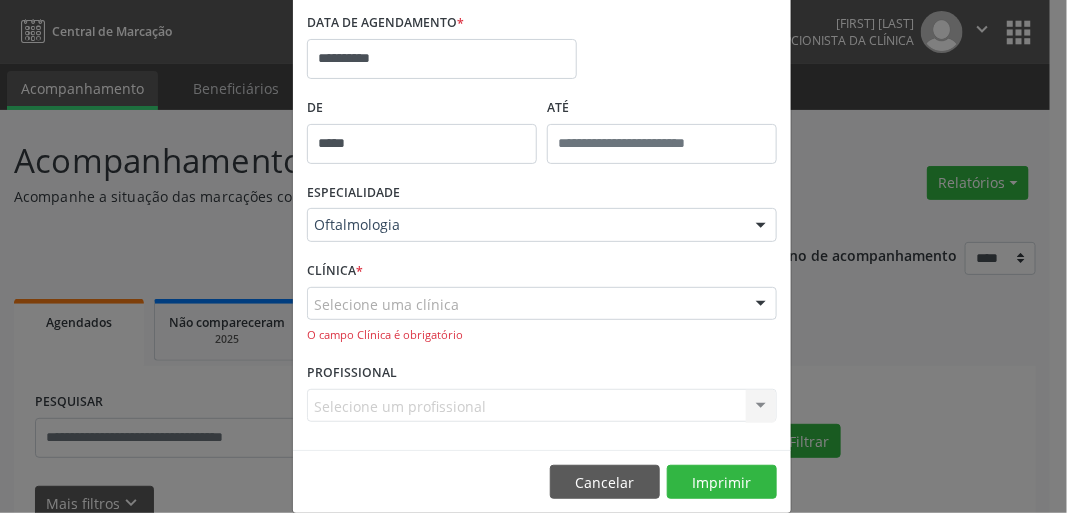 click on "PROFISSIONAL
Selecione um profissional
Nenhum resultado encontrado para: "   "
Não há nenhuma opção para ser exibida." at bounding box center (542, 397) 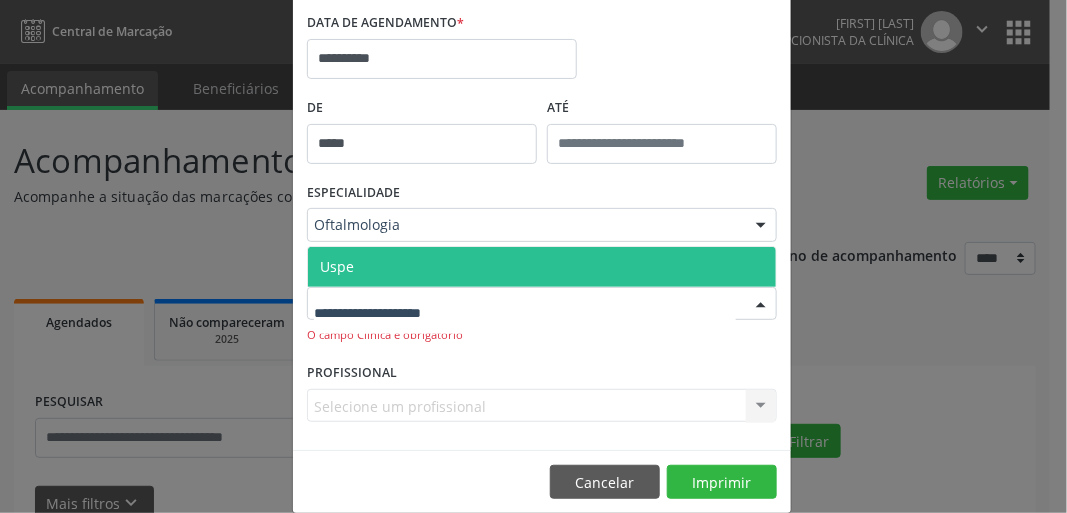 click on "Uspe" at bounding box center (542, 267) 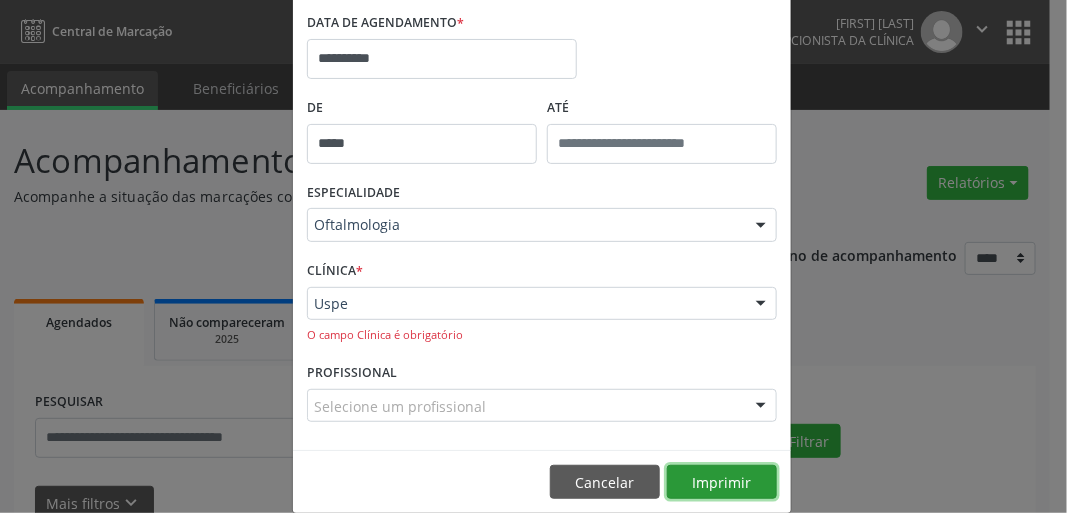 click on "Imprimir" at bounding box center [722, 482] 